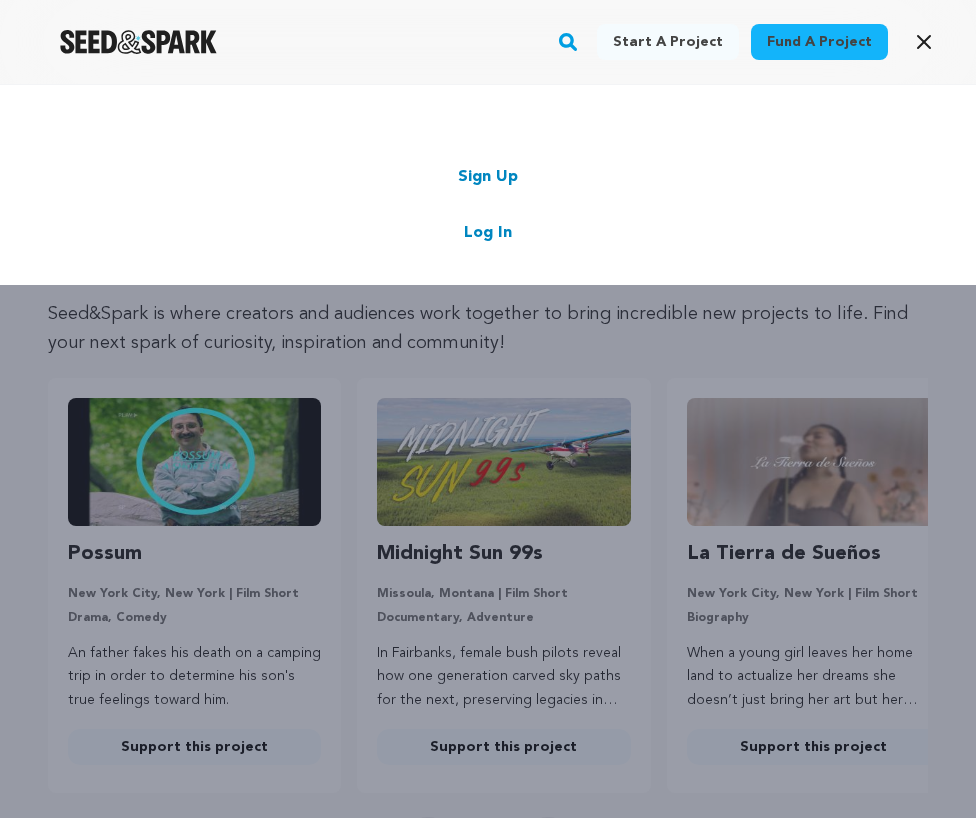 scroll, scrollTop: 0, scrollLeft: 0, axis: both 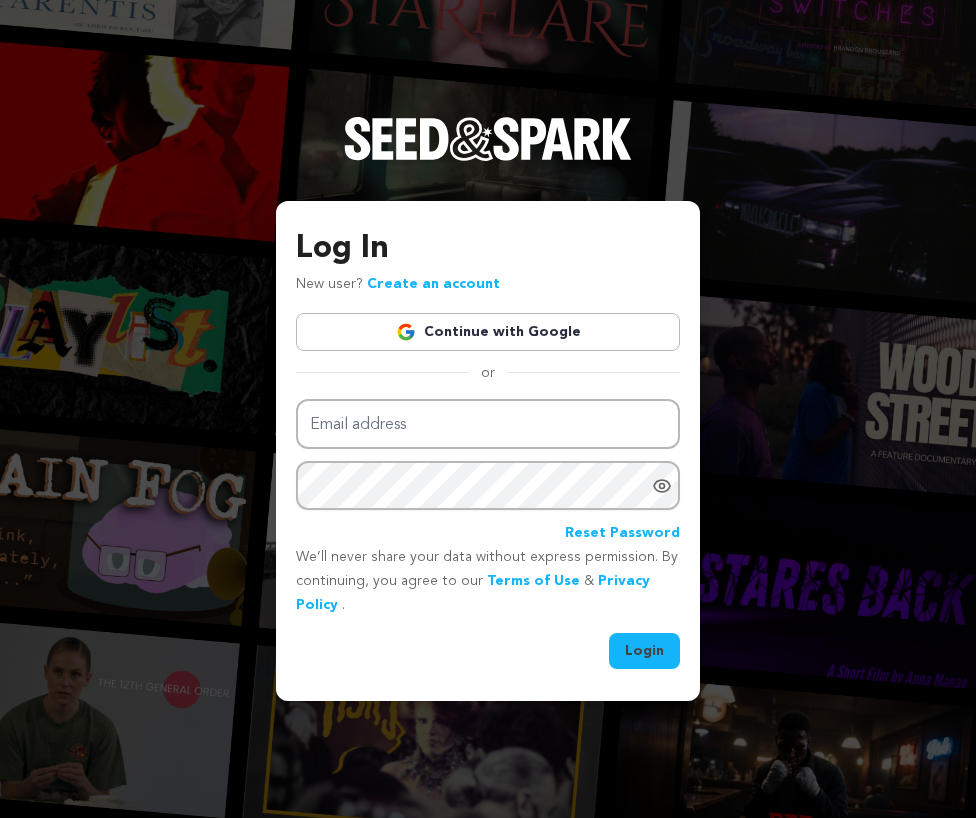 click on "Continue with Google" at bounding box center [488, 332] 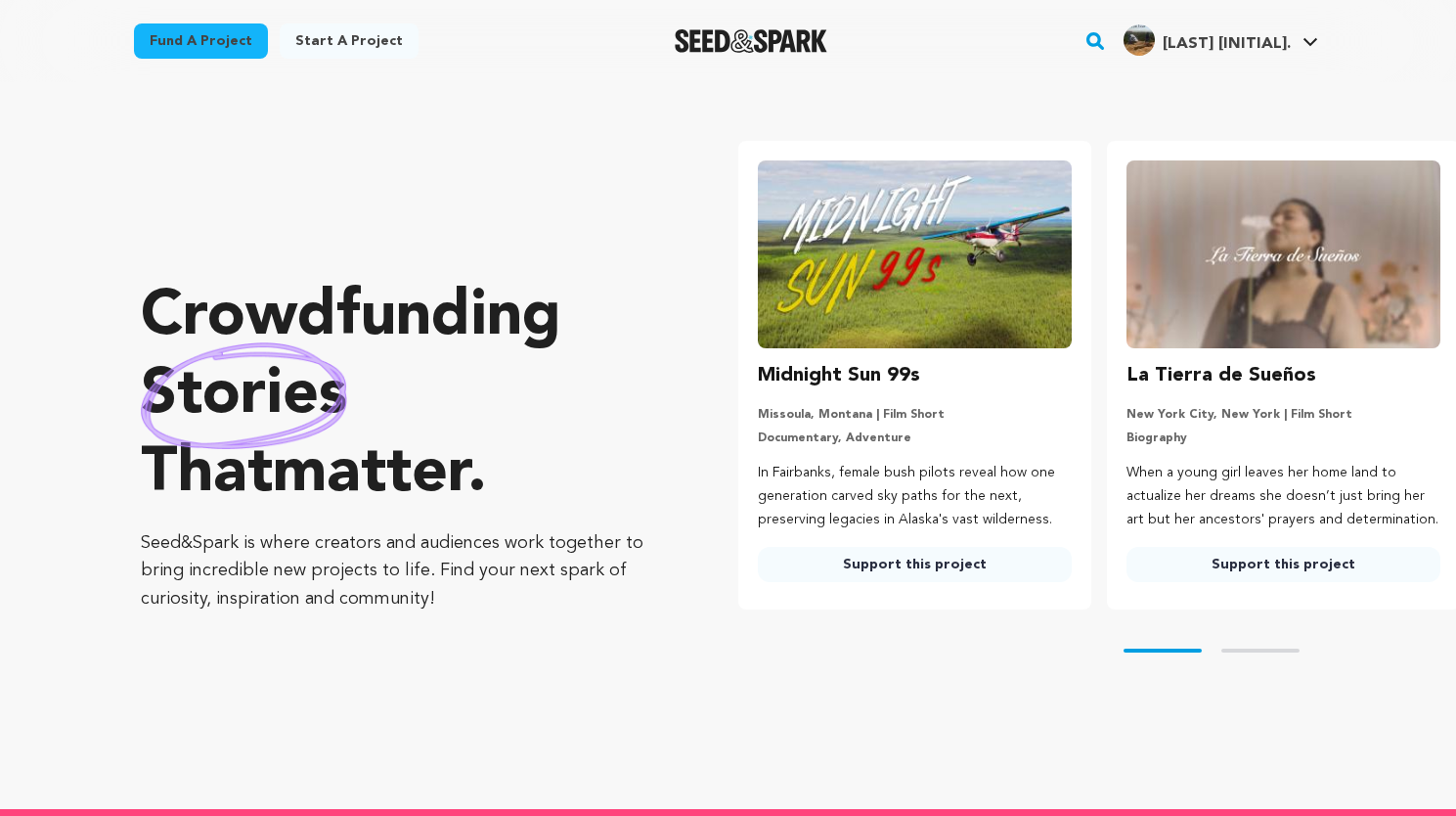 scroll, scrollTop: 0, scrollLeft: 0, axis: both 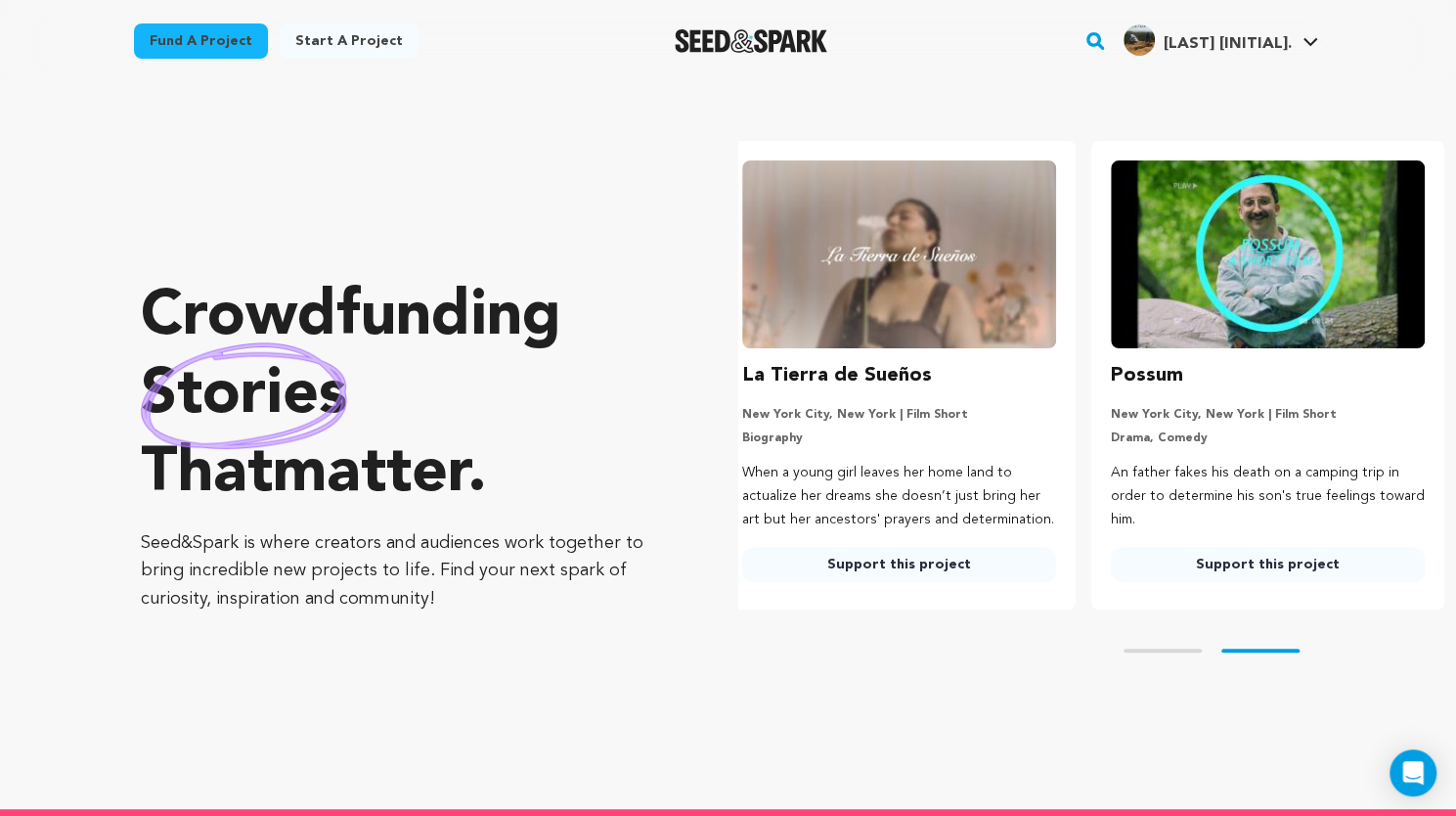 click 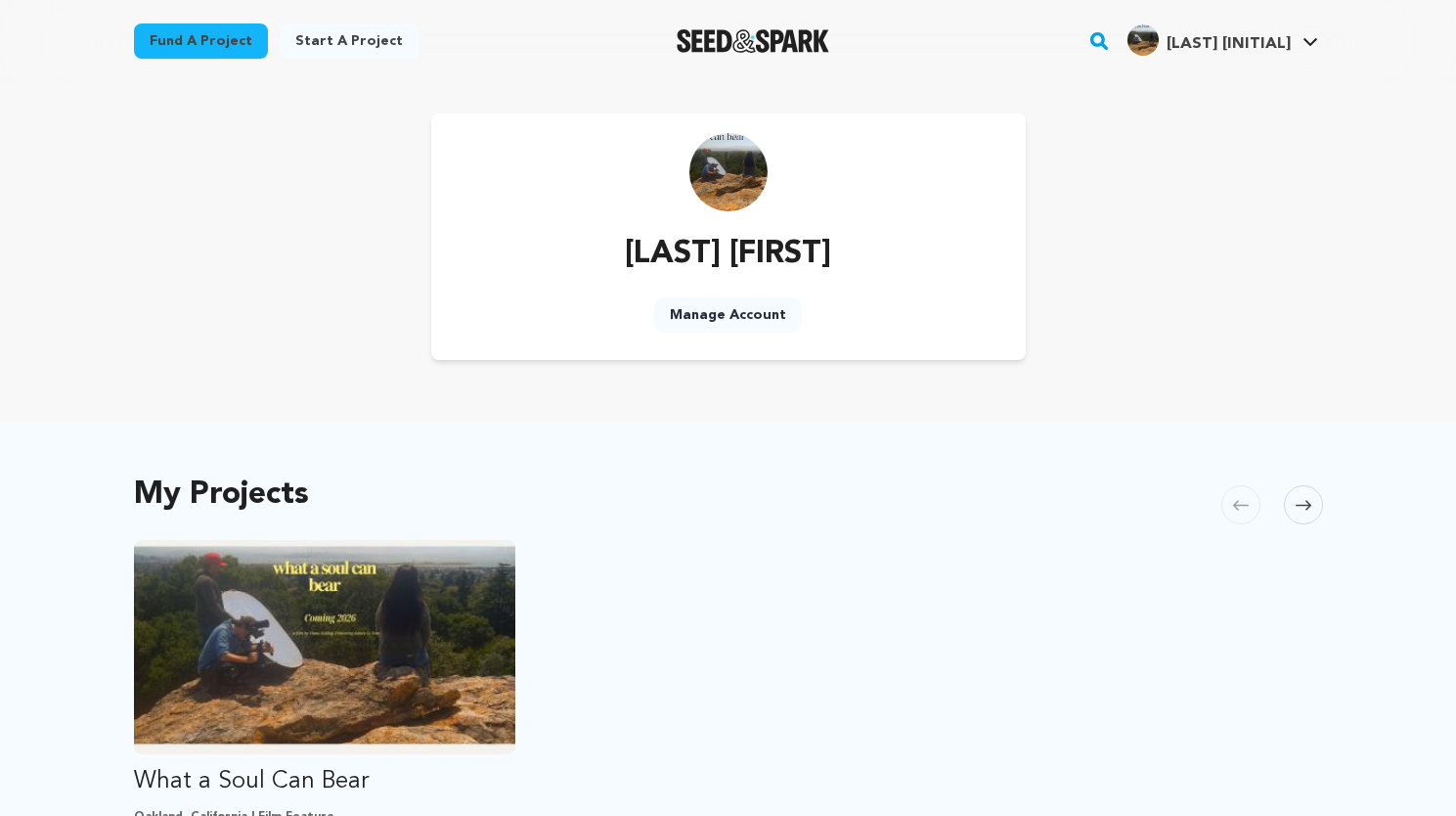 scroll, scrollTop: 0, scrollLeft: 0, axis: both 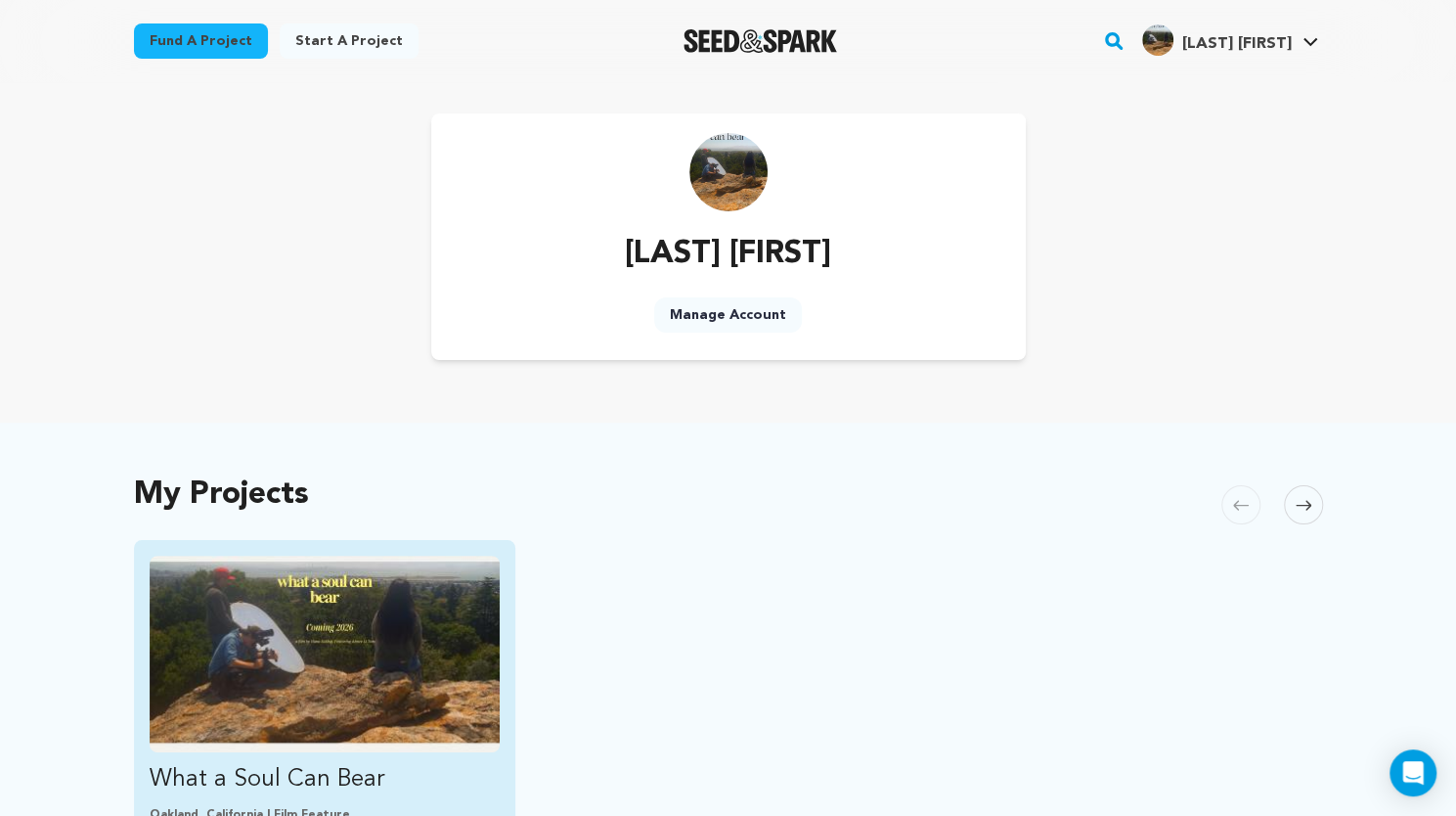 click at bounding box center [325, 654] 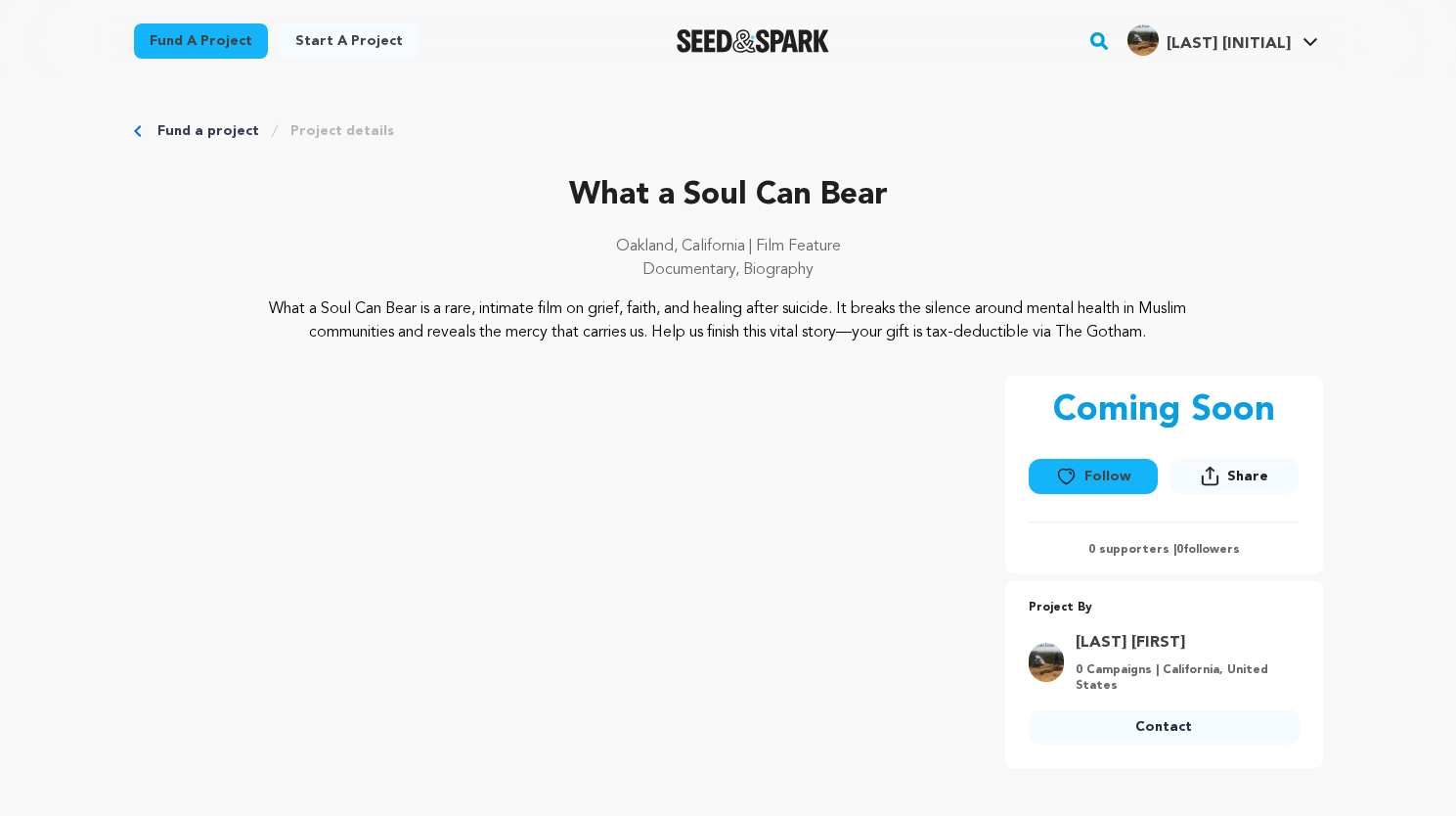 scroll, scrollTop: 0, scrollLeft: 0, axis: both 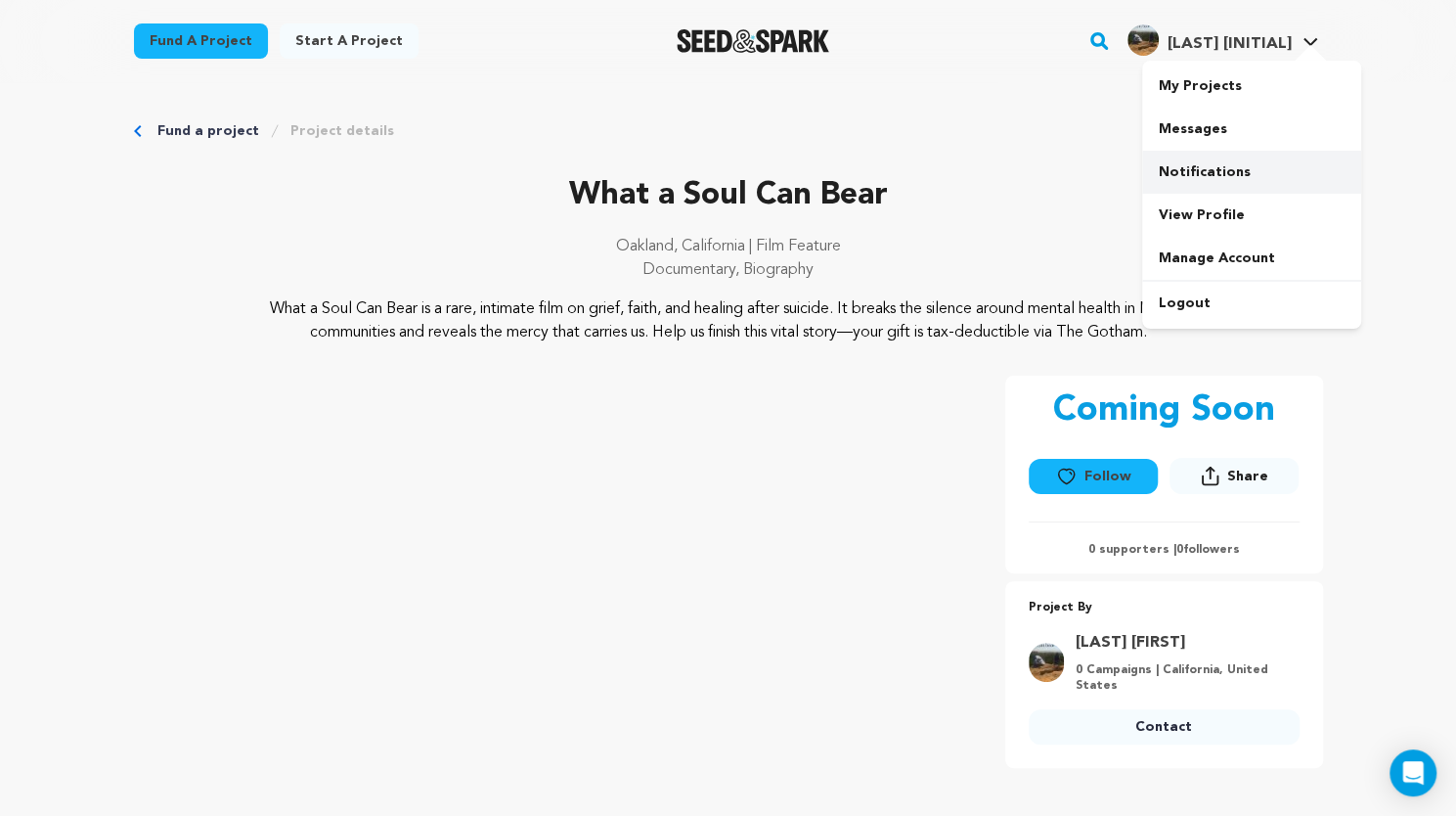 click on "Notifications" at bounding box center (1252, 172) 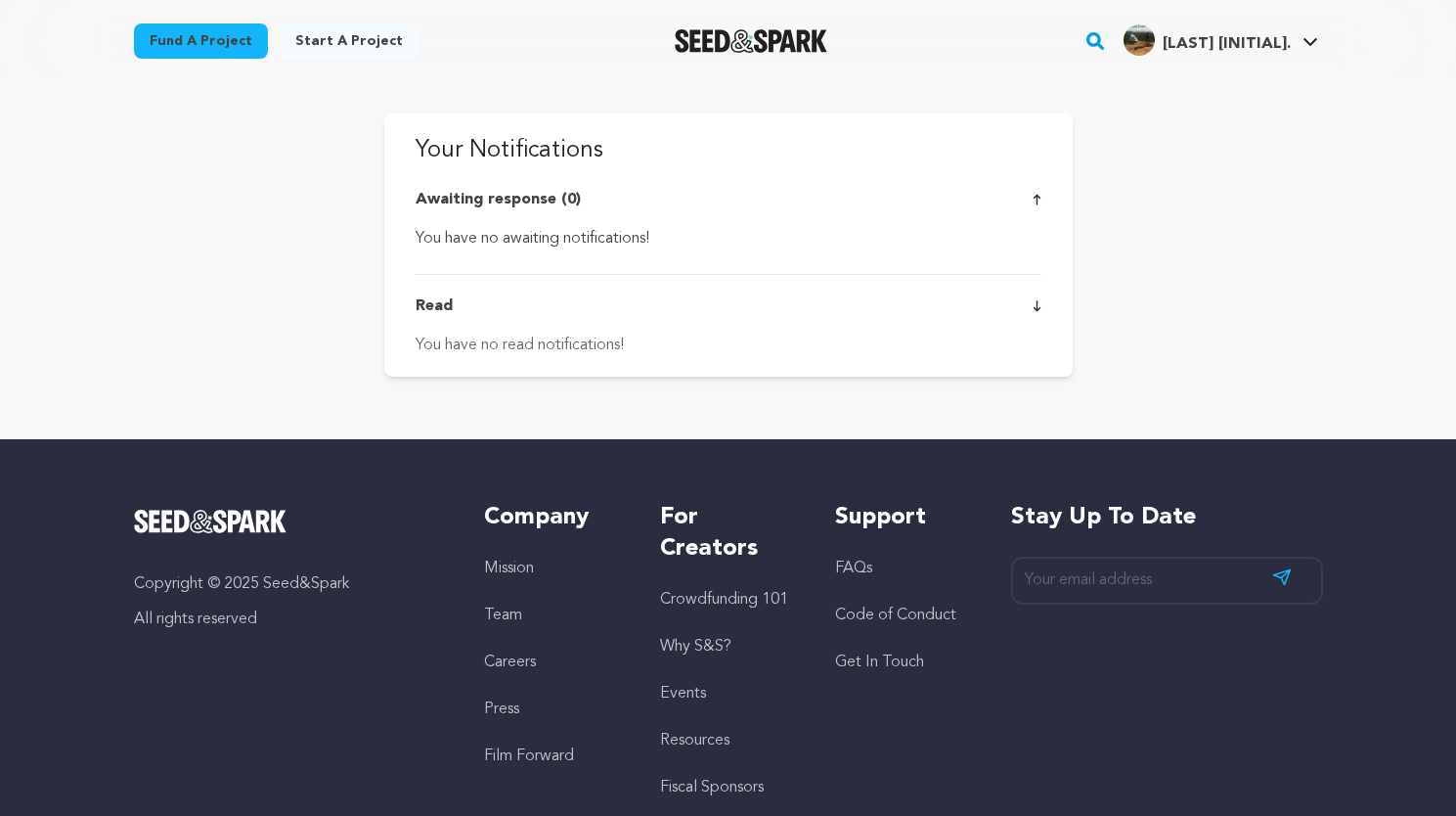 scroll, scrollTop: 0, scrollLeft: 0, axis: both 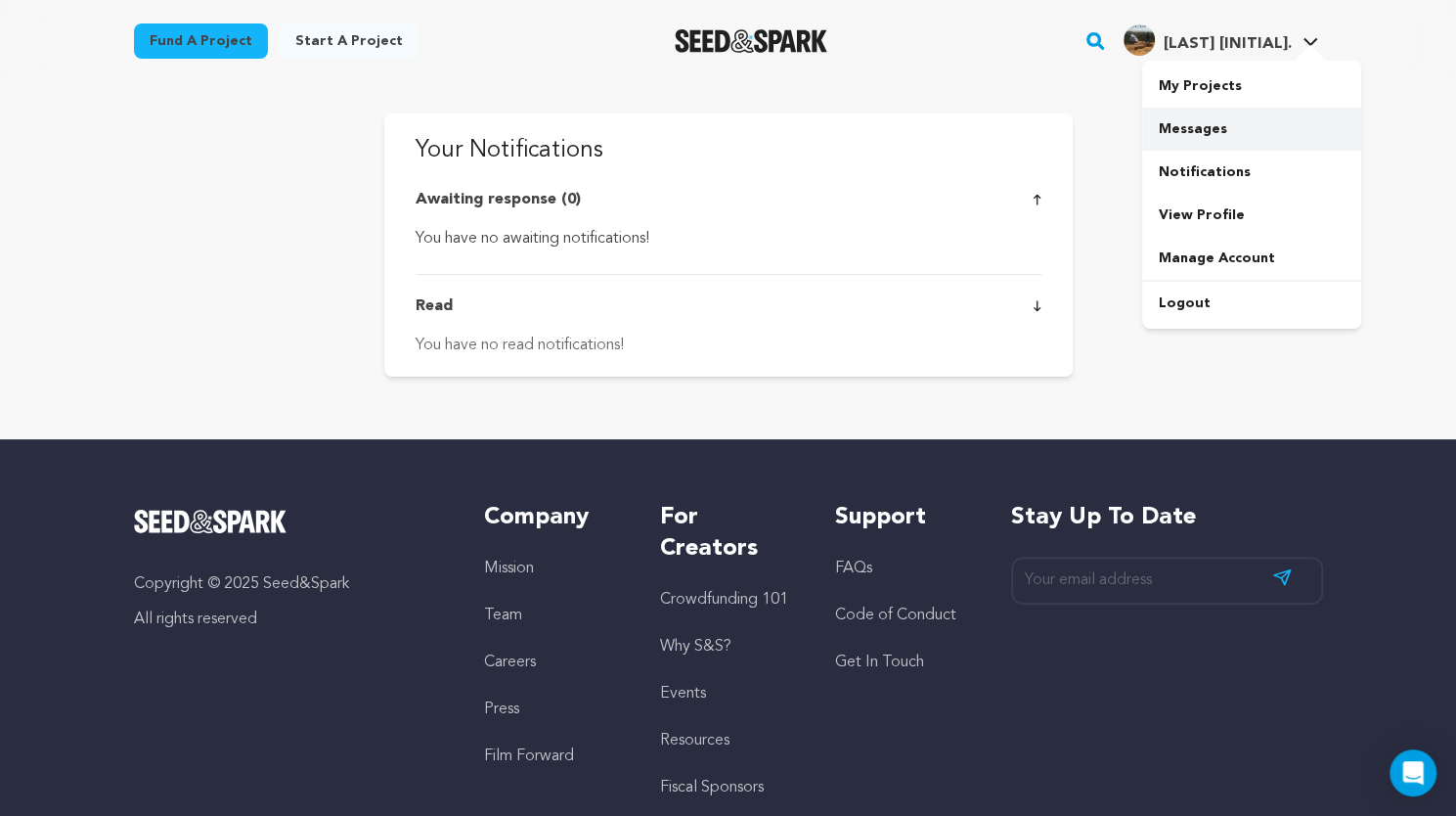 click on "Messages" at bounding box center (1252, 129) 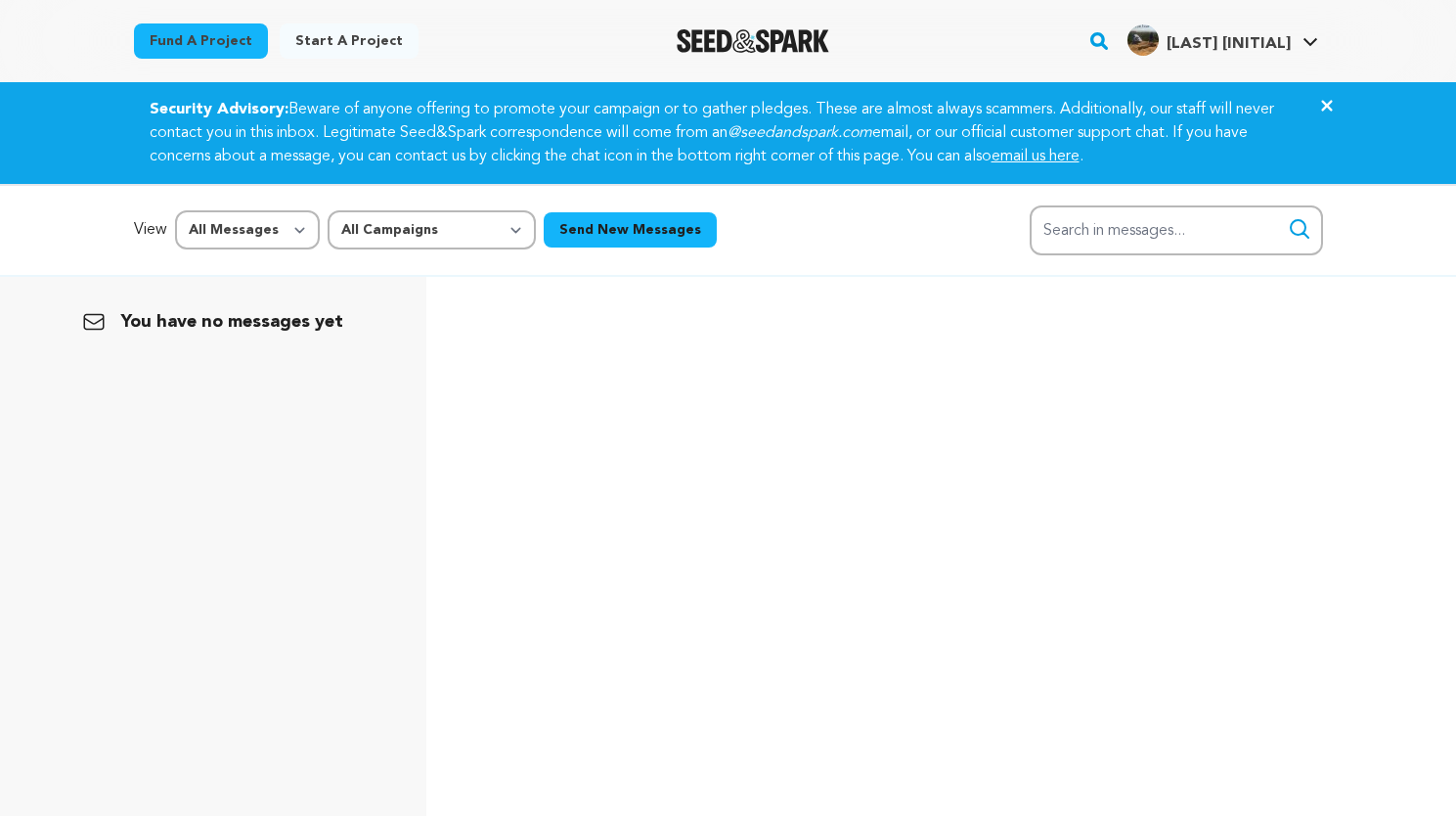 scroll, scrollTop: 0, scrollLeft: 0, axis: both 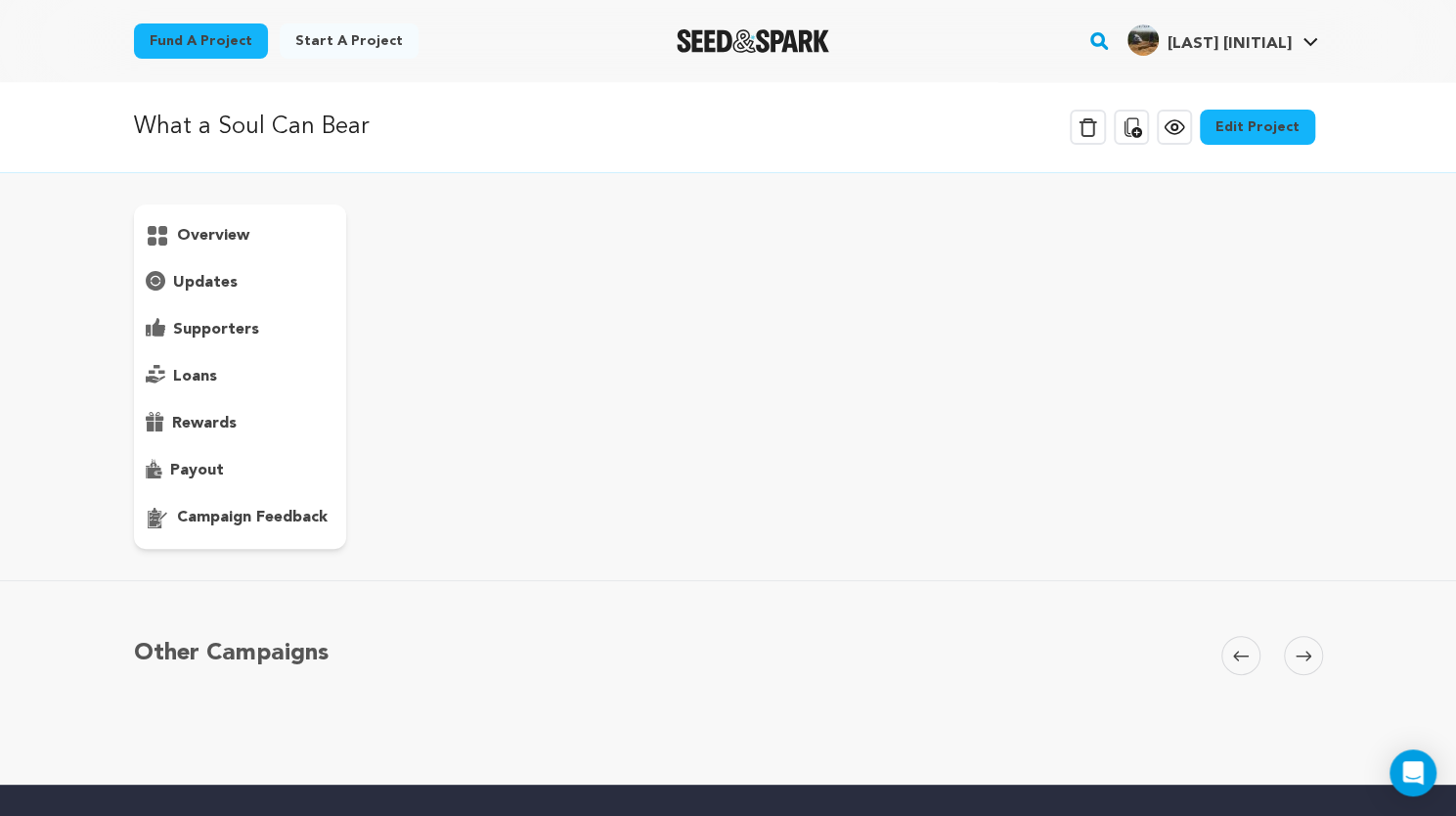 click on "campaign feedback" at bounding box center (252, 518) 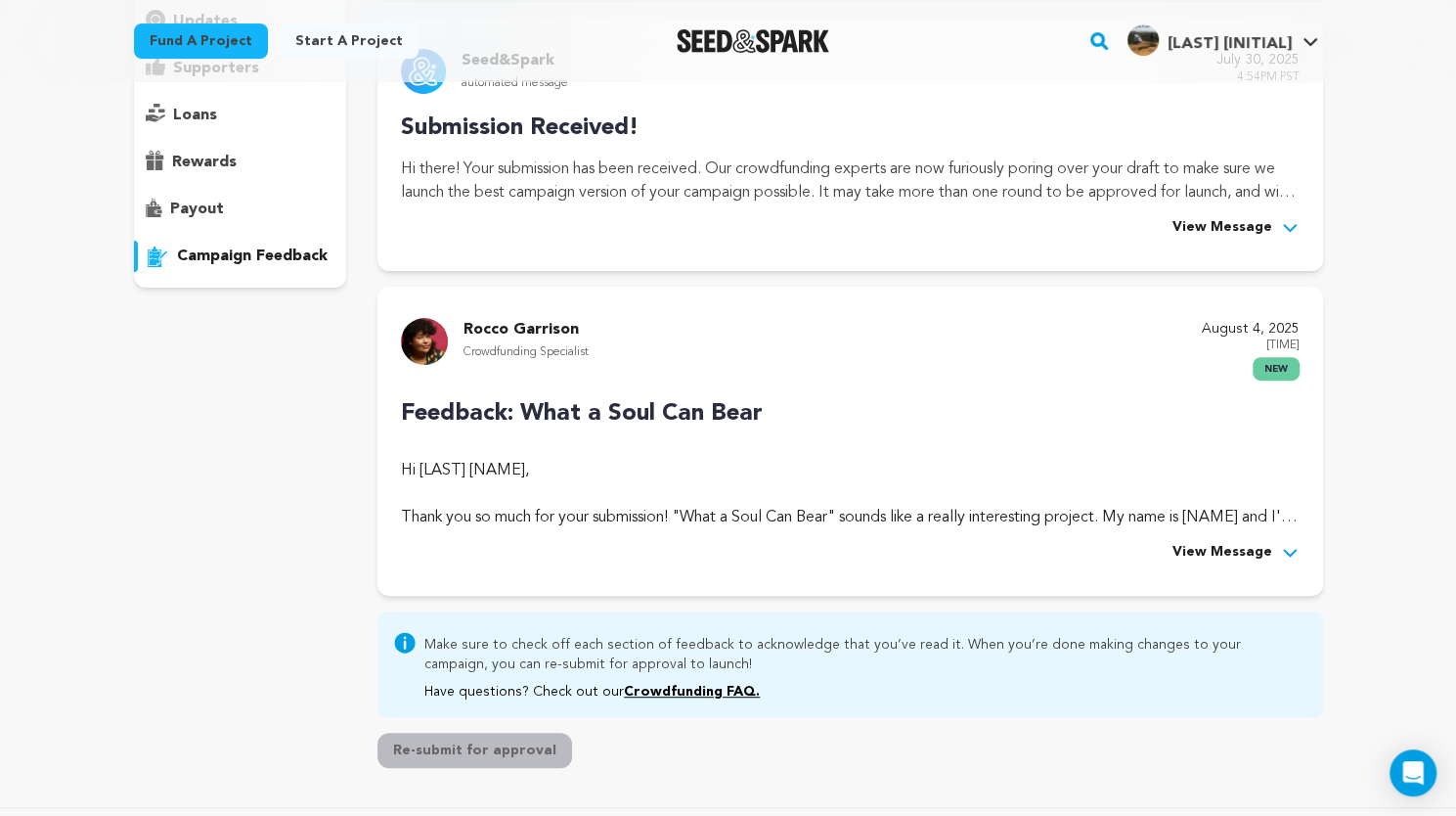 scroll, scrollTop: 356, scrollLeft: 0, axis: vertical 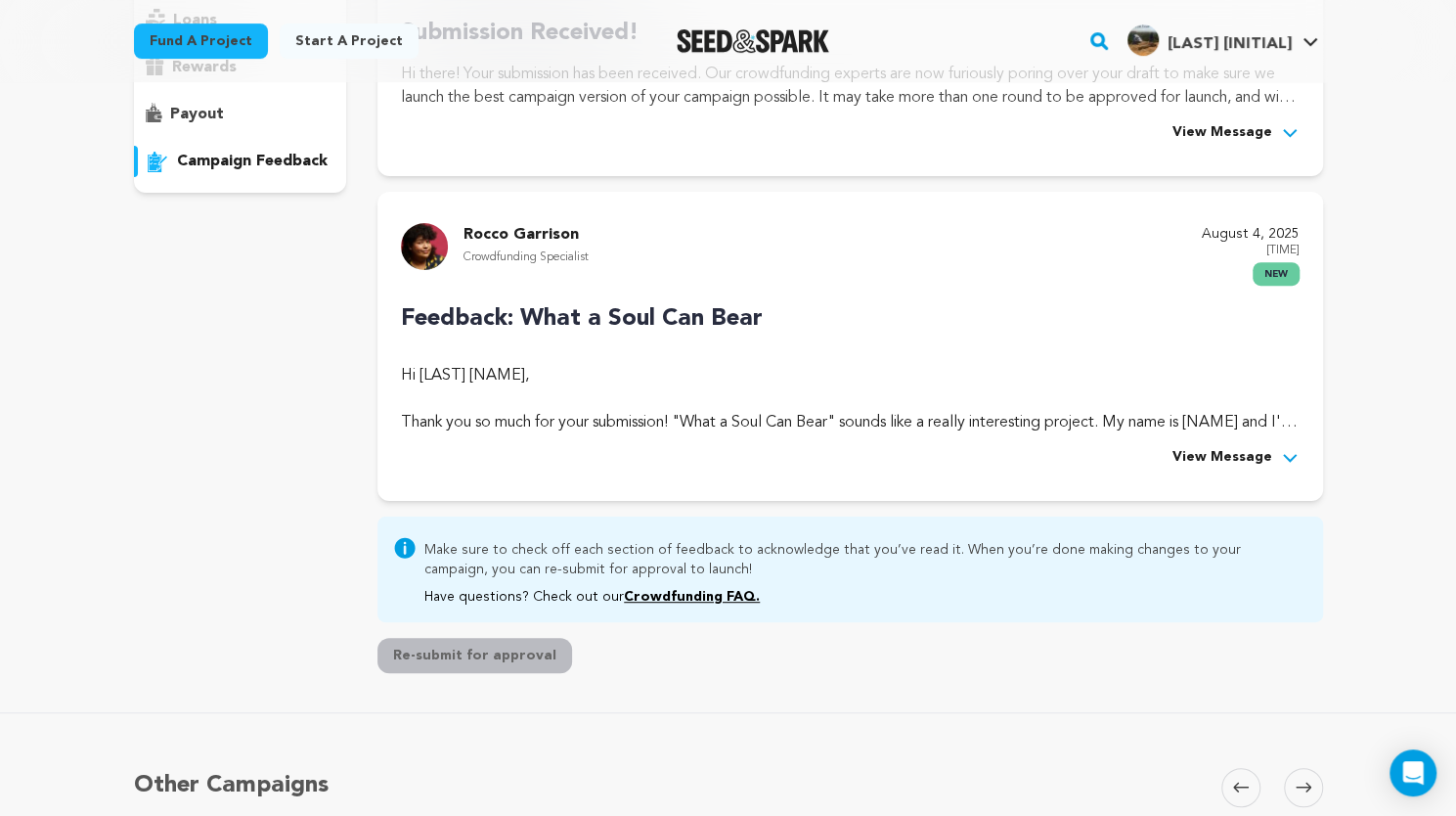 click 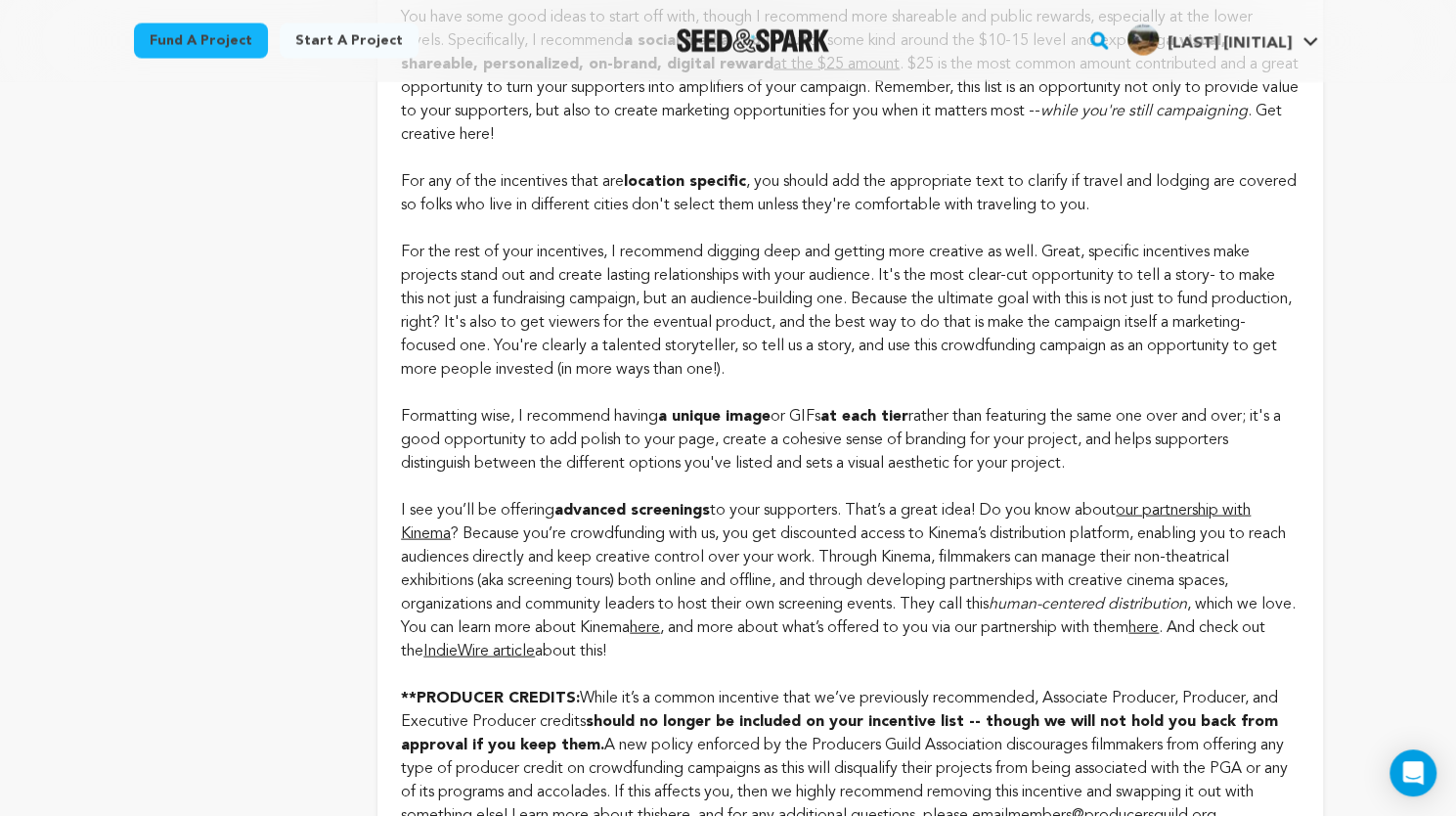 scroll, scrollTop: 2190, scrollLeft: 0, axis: vertical 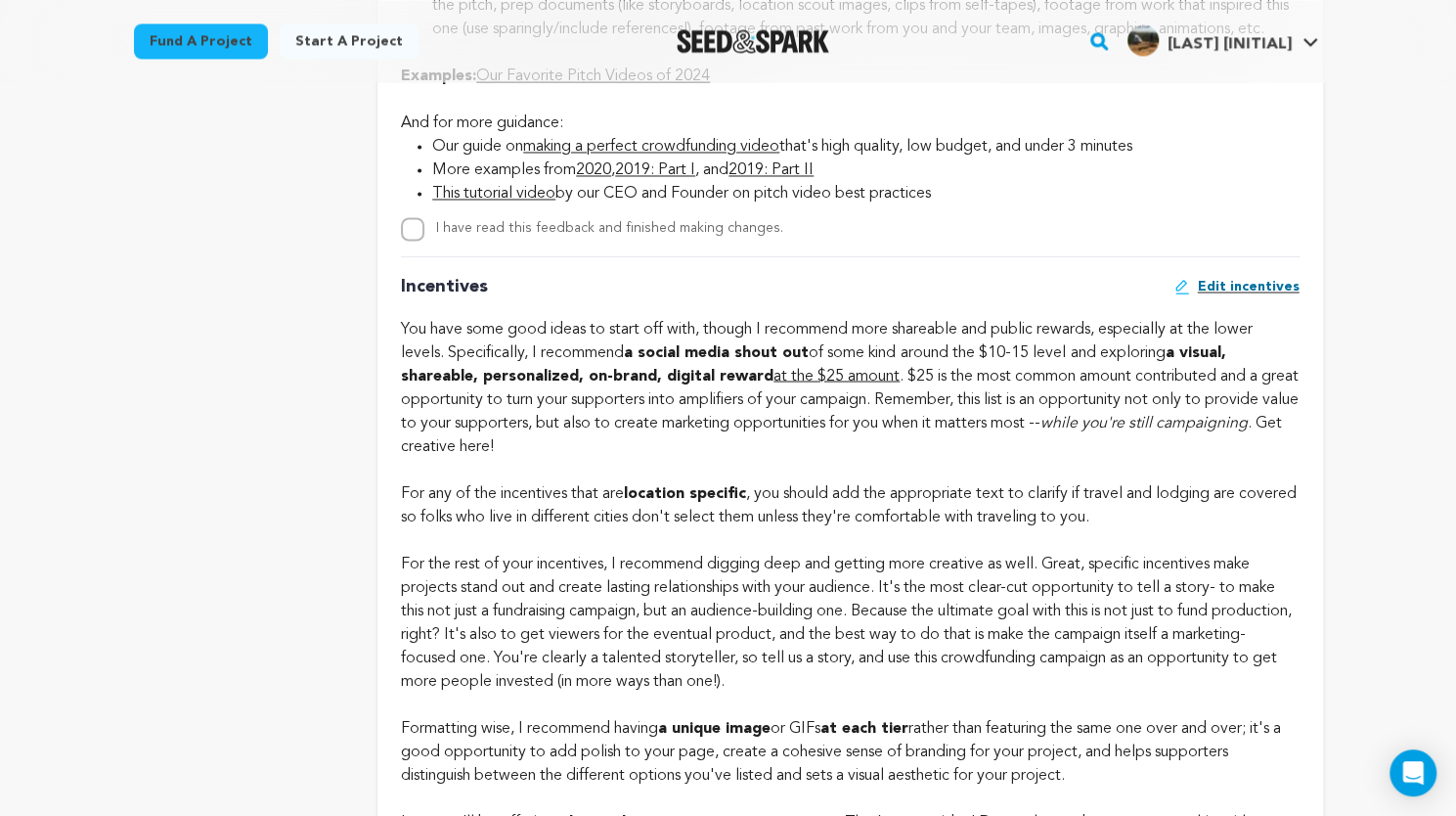 click on "Our Favorite Pitch Videos of 2024" at bounding box center (593, 76) 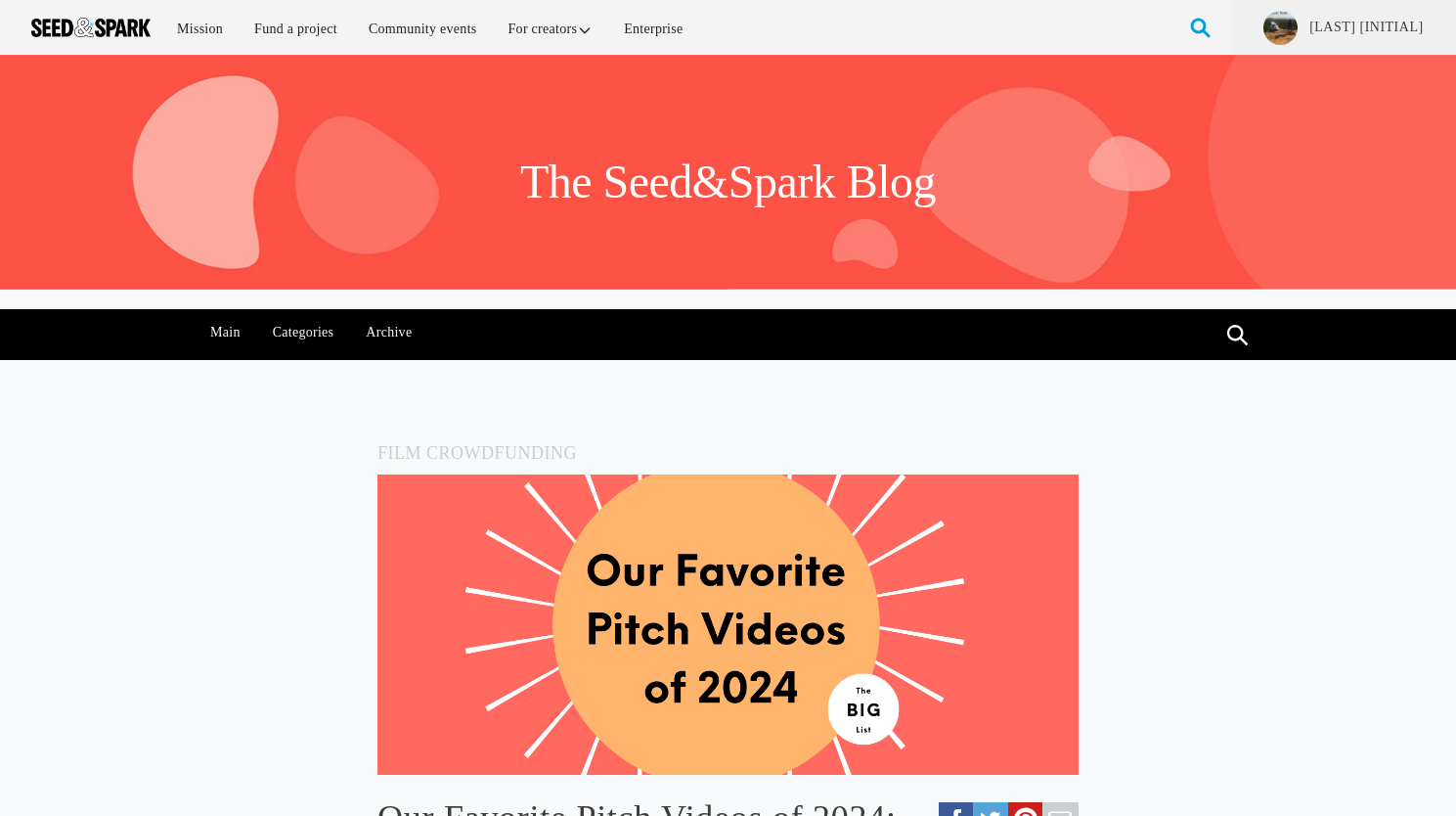 scroll, scrollTop: 713, scrollLeft: 0, axis: vertical 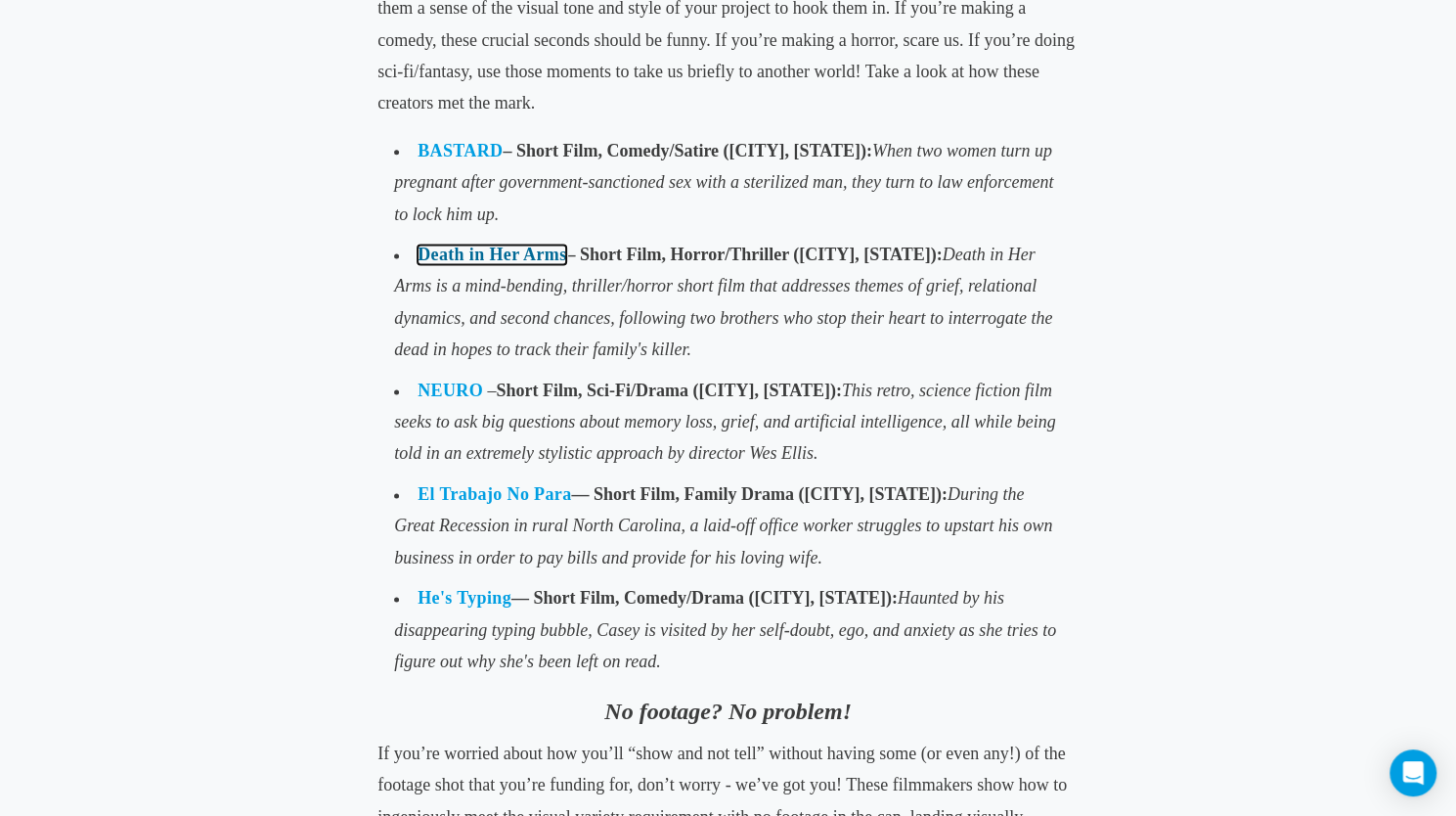 click on "Death in Her Arms" at bounding box center (492, 254) 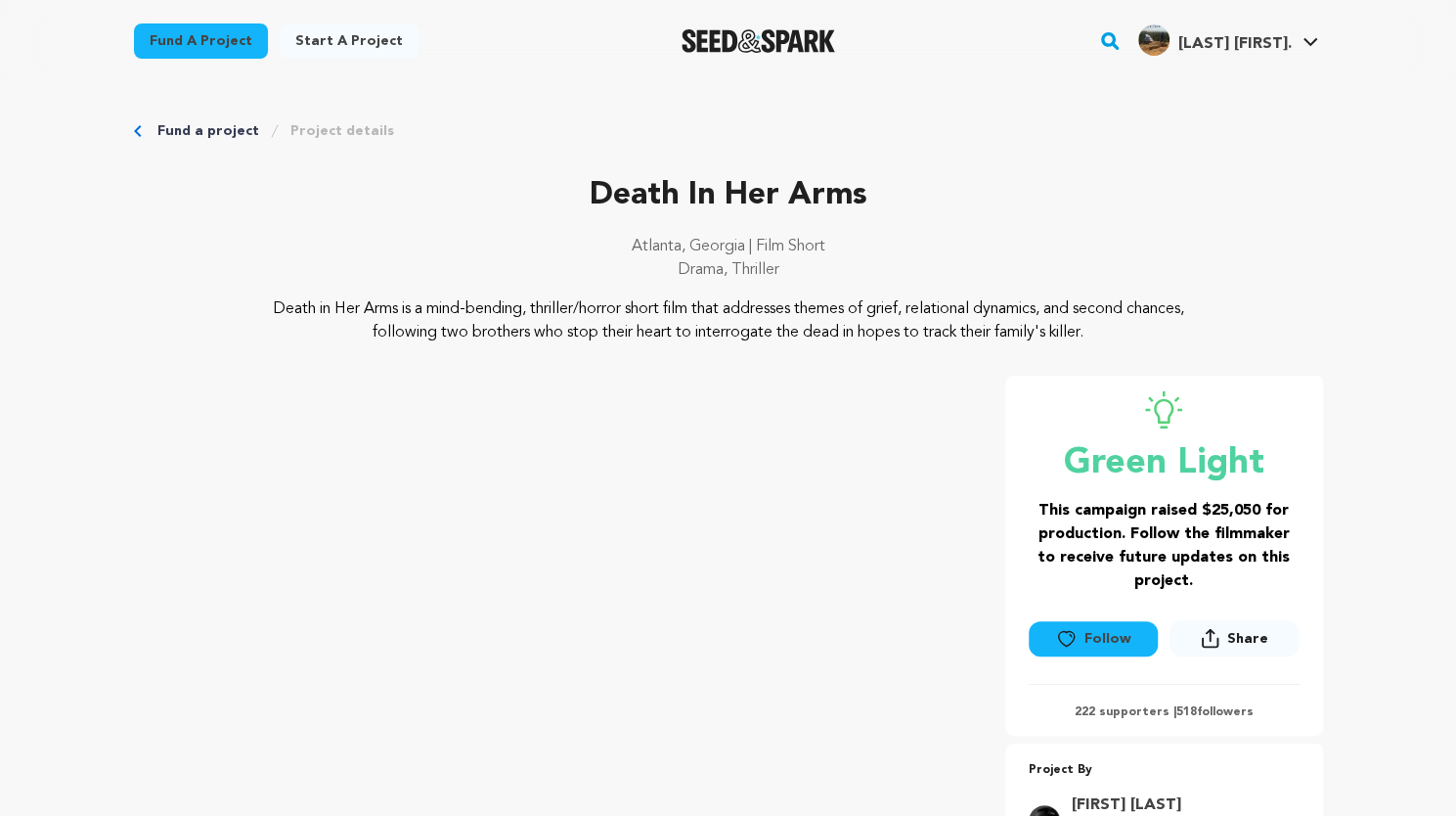 scroll, scrollTop: 487, scrollLeft: 0, axis: vertical 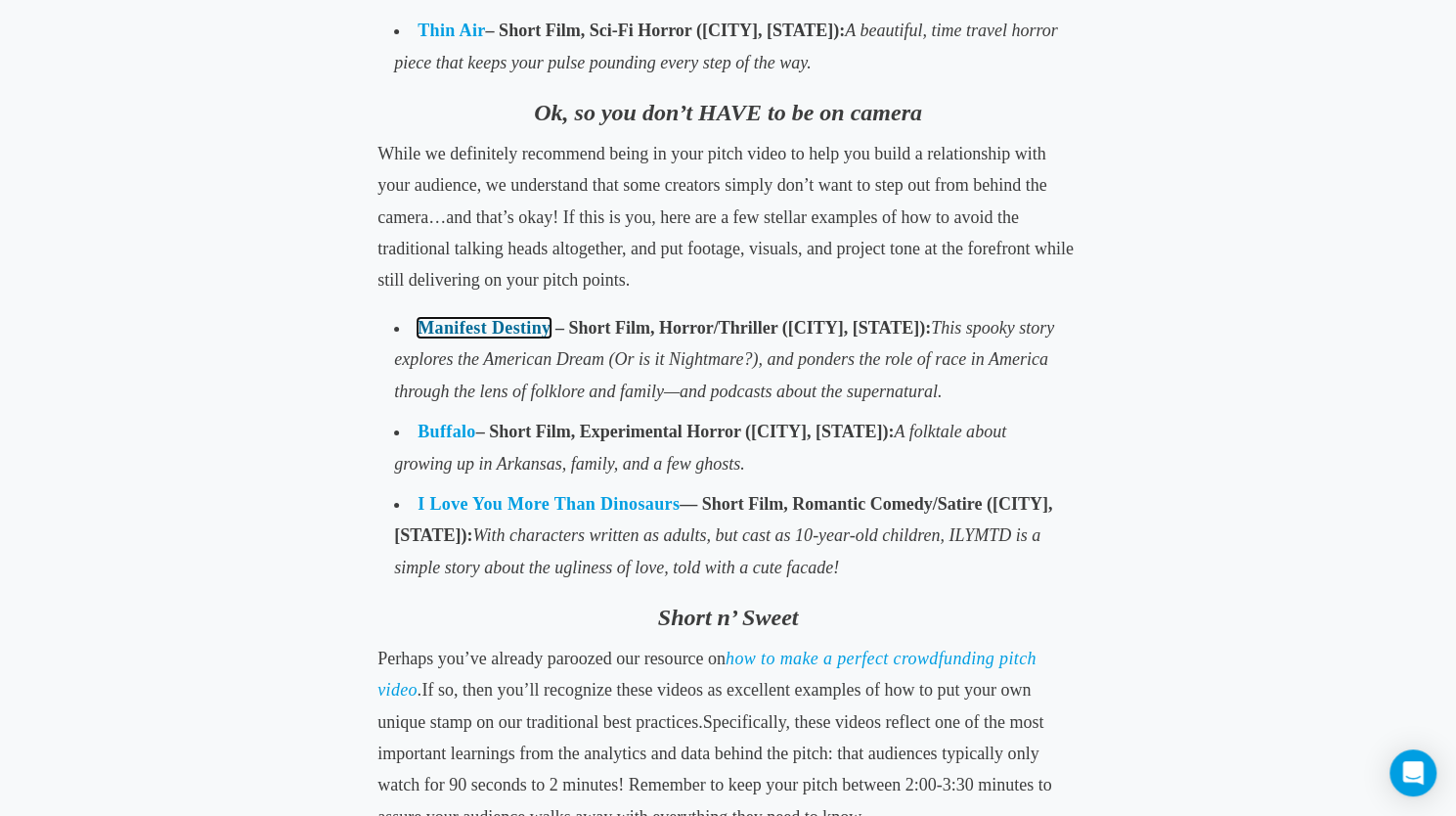 click on "Manifest Destiny" at bounding box center [484, 328] 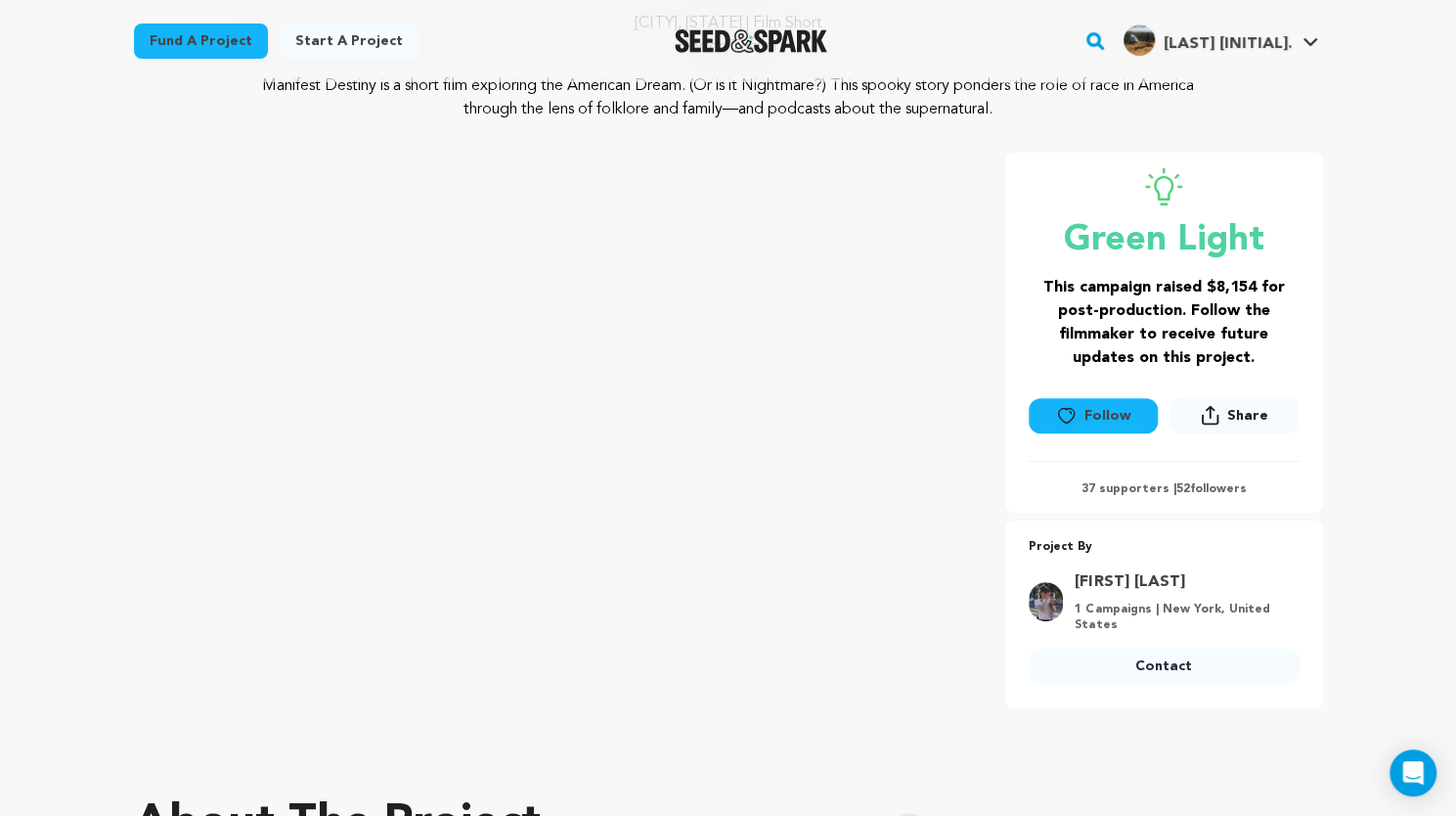 scroll, scrollTop: 0, scrollLeft: 0, axis: both 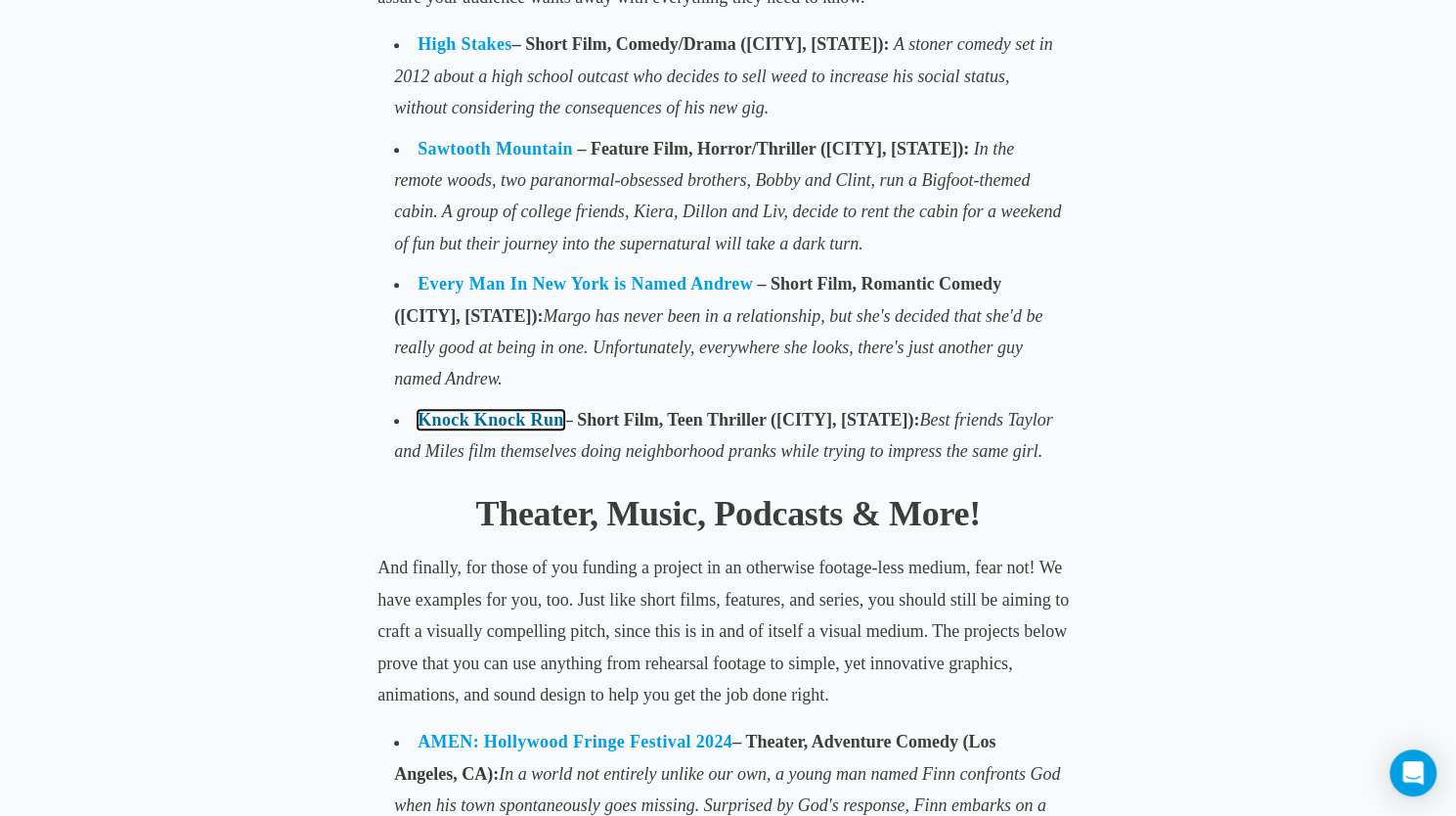 click on "Knock Knock Run" at bounding box center (490, 420) 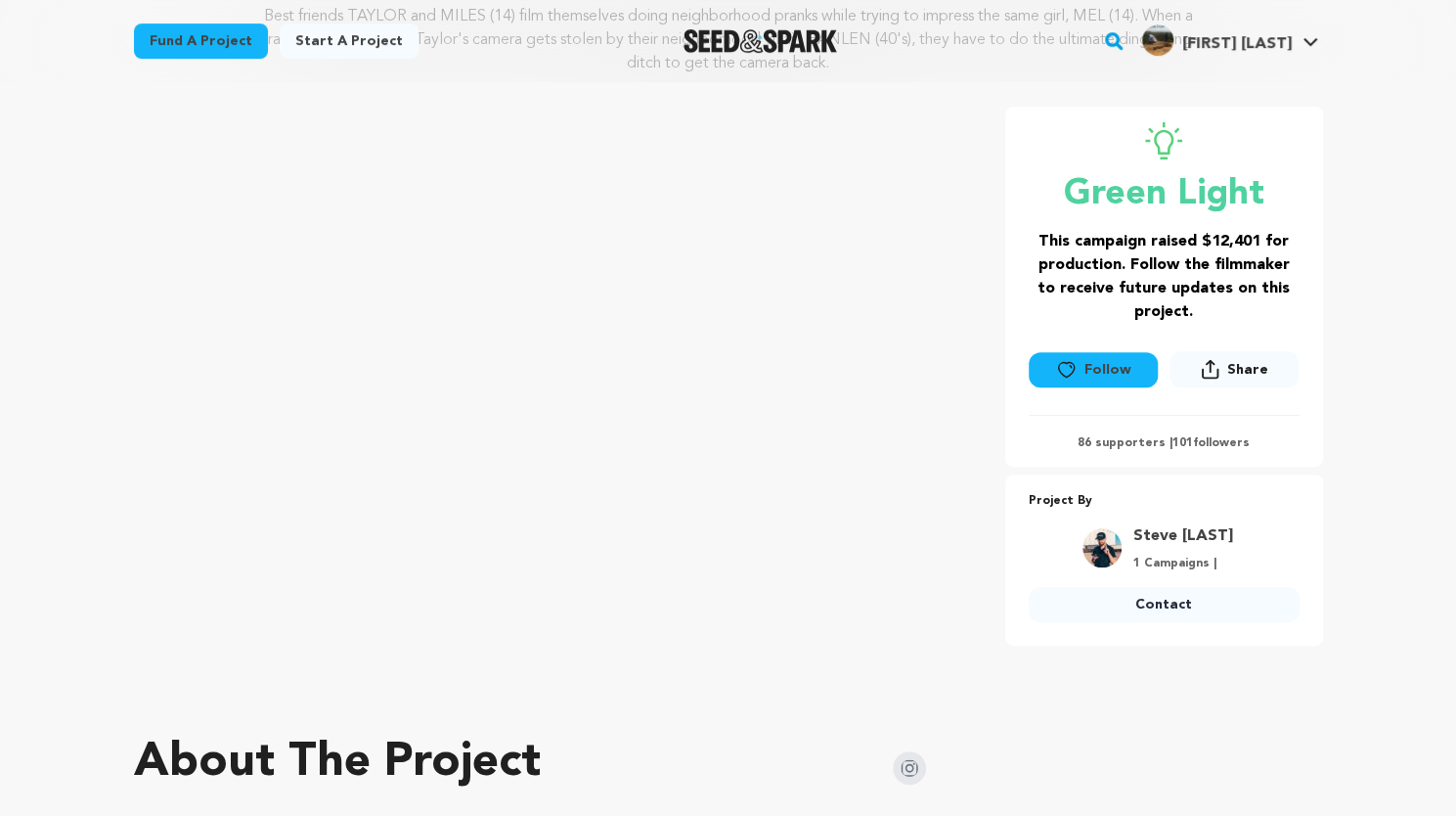scroll, scrollTop: 305, scrollLeft: 0, axis: vertical 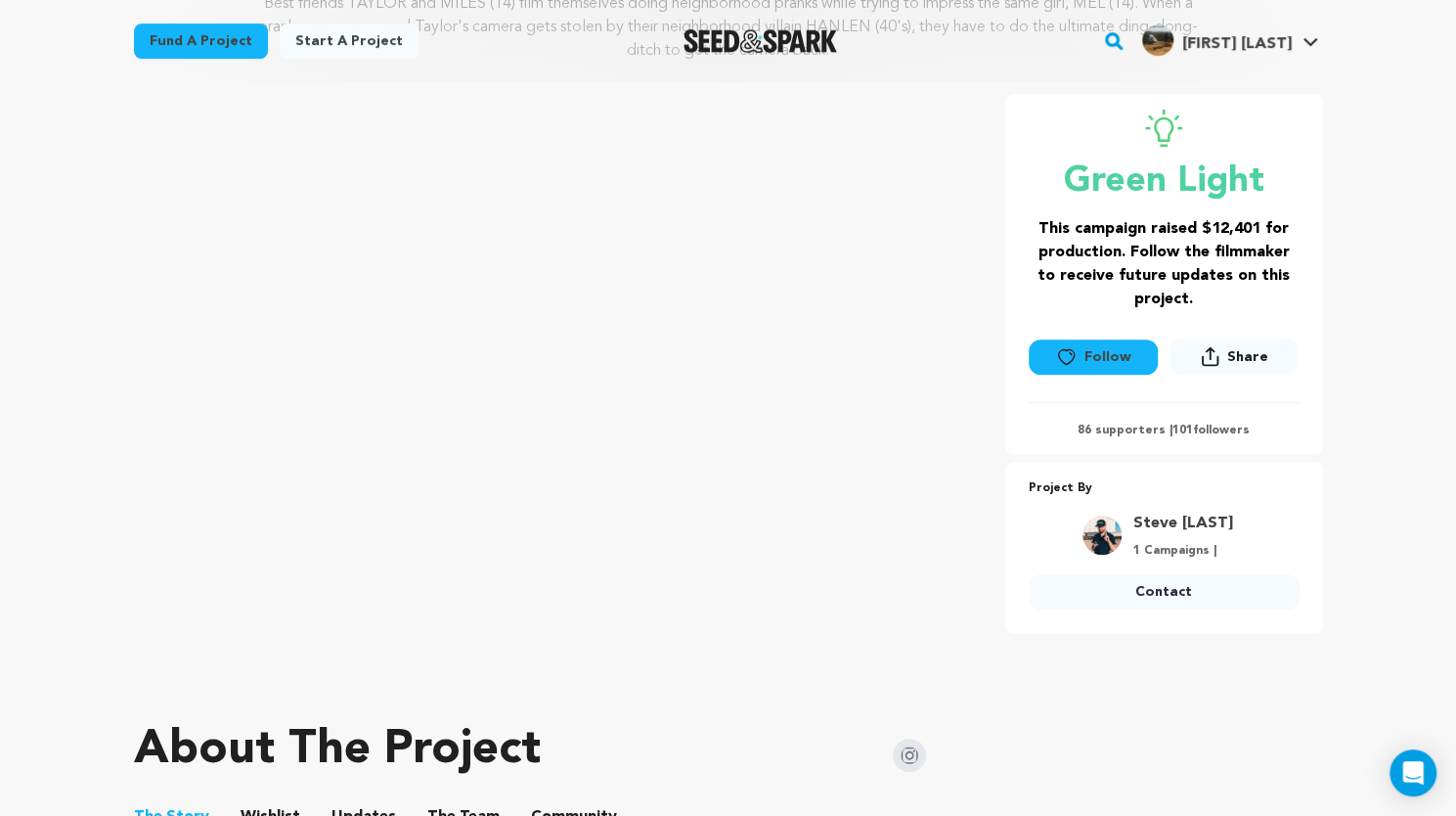 click on "Share" at bounding box center [1248, 357] 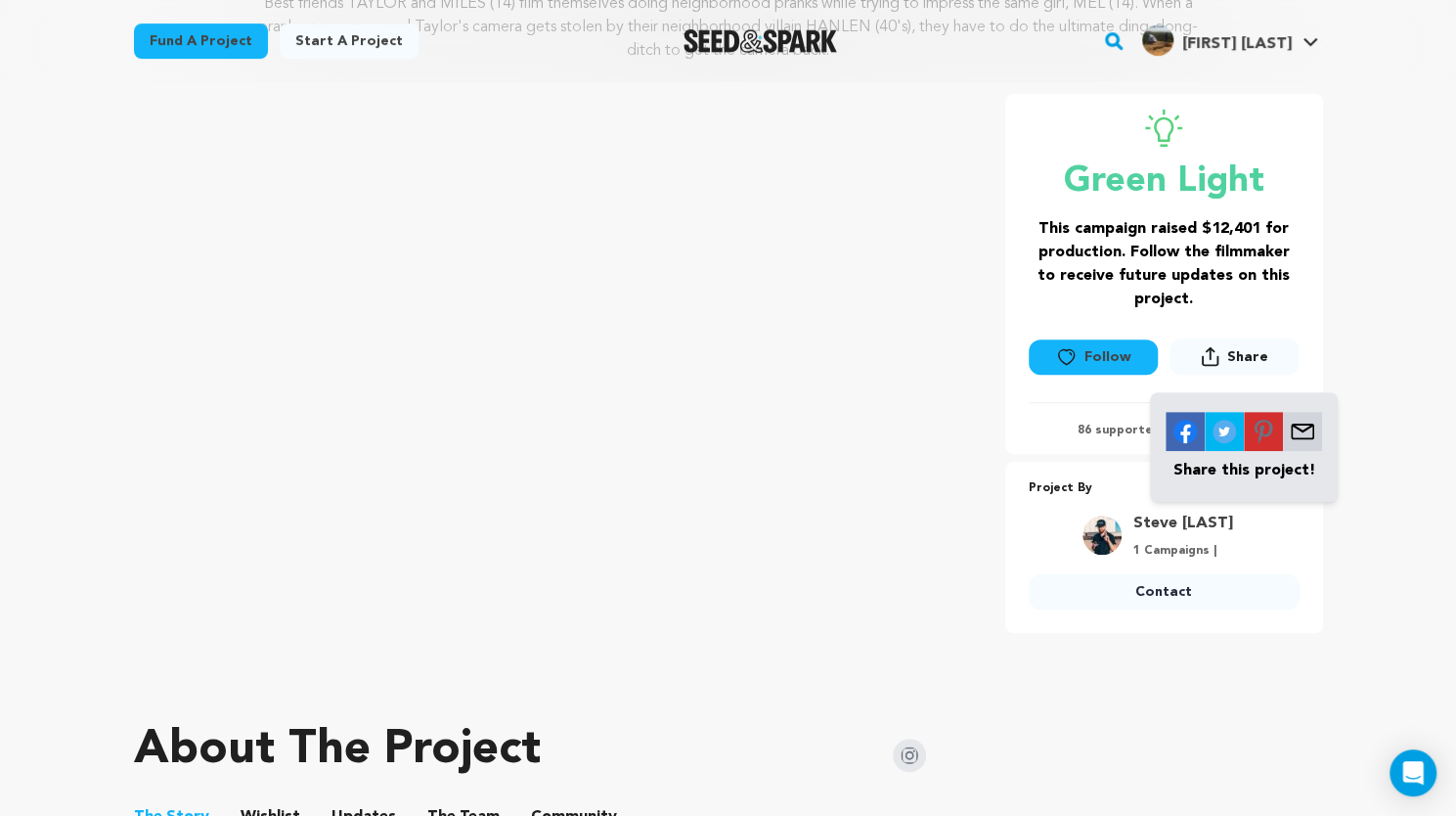 click at bounding box center [1302, 431] 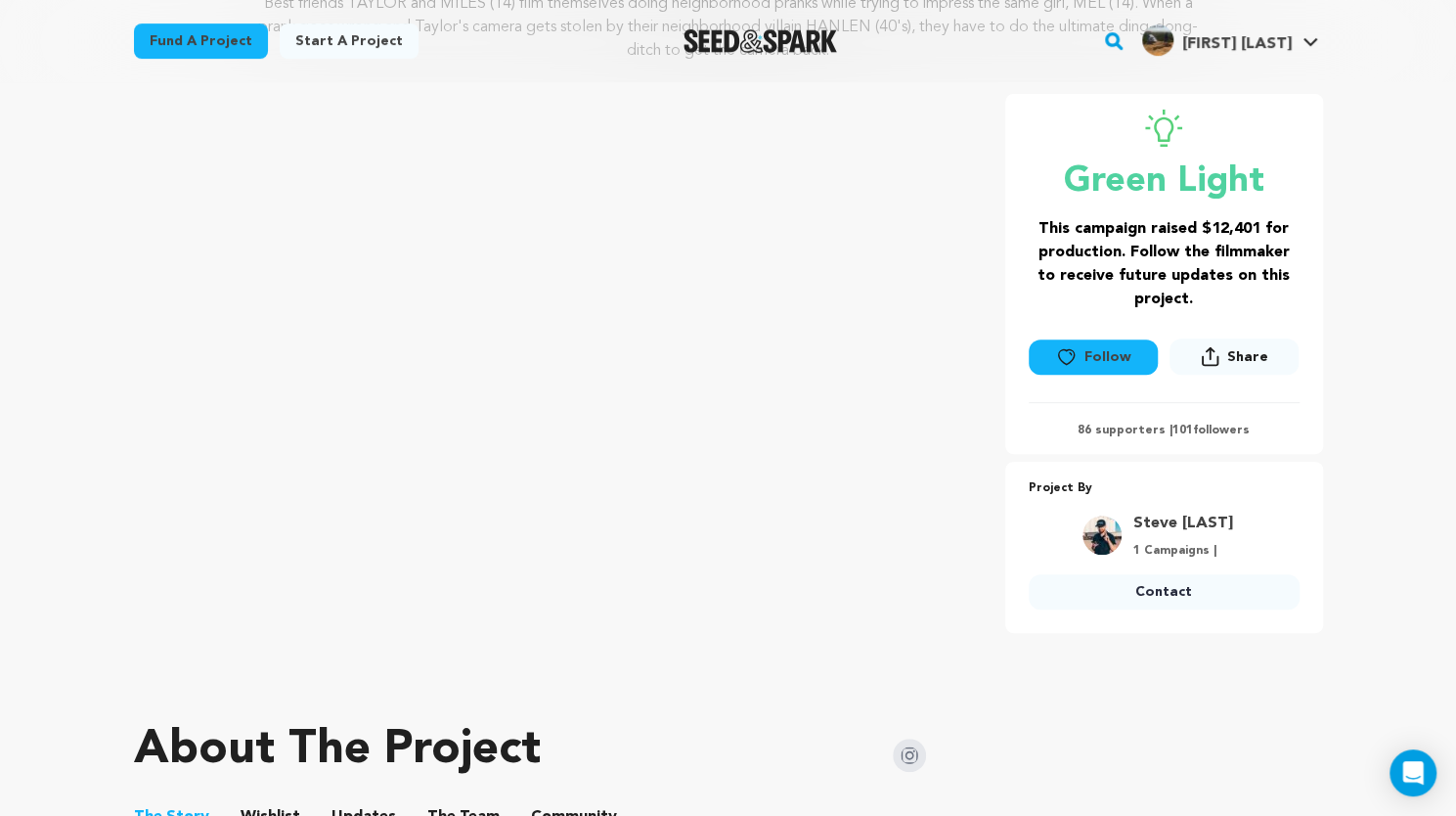 click on "Follow" at bounding box center [1093, 357] 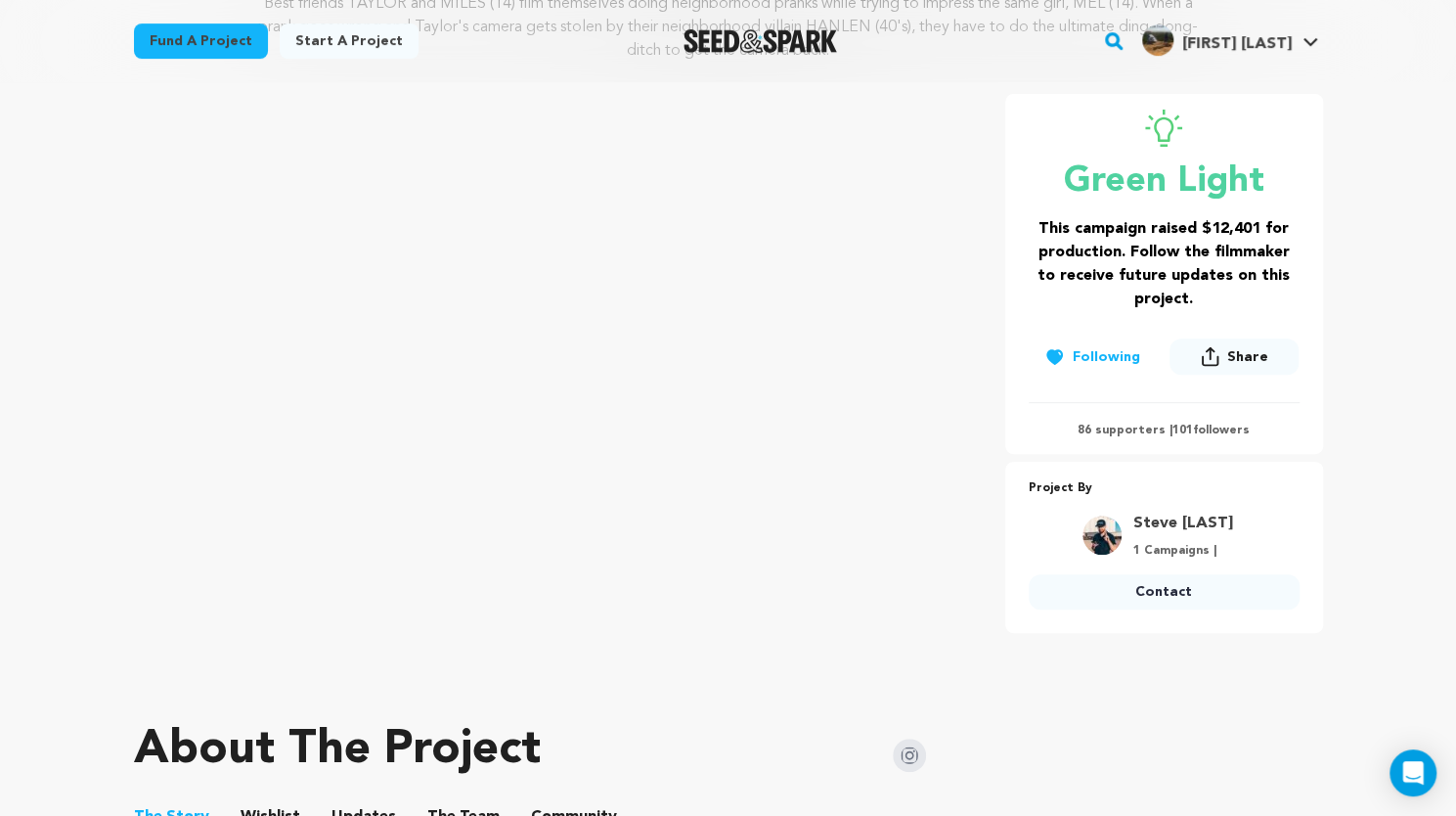scroll, scrollTop: 1020, scrollLeft: 0, axis: vertical 